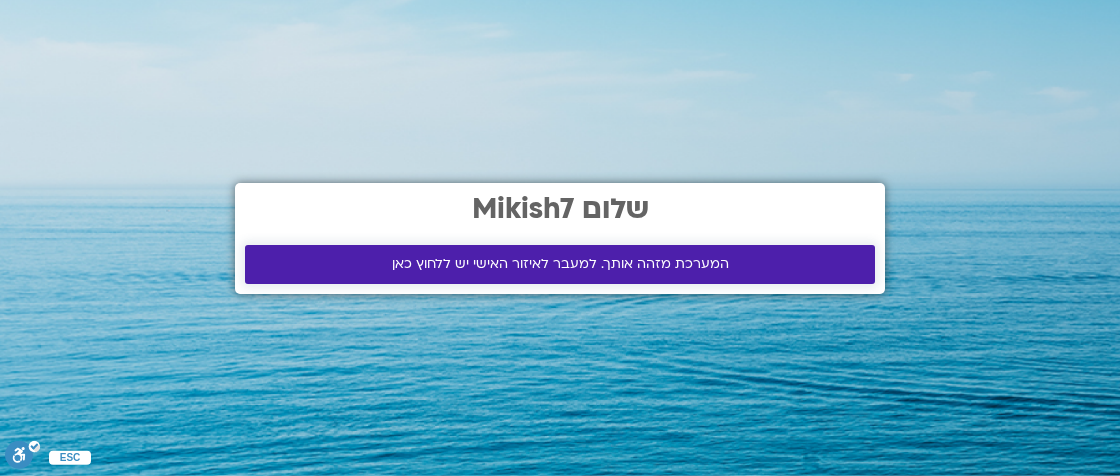 scroll, scrollTop: 0, scrollLeft: 0, axis: both 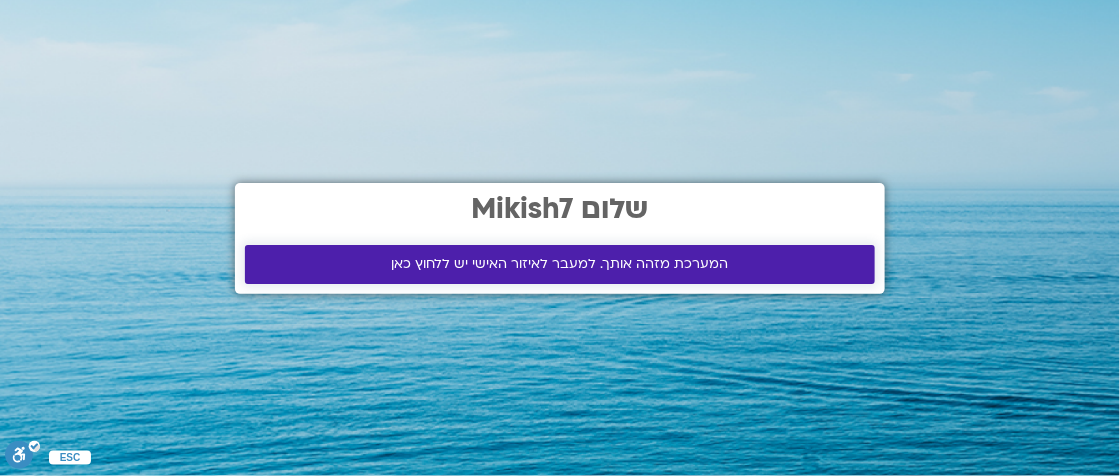click on "המערכת מזהה אותך. למעבר לאיזור האישי יש ללחוץ כאן" at bounding box center [560, 264] 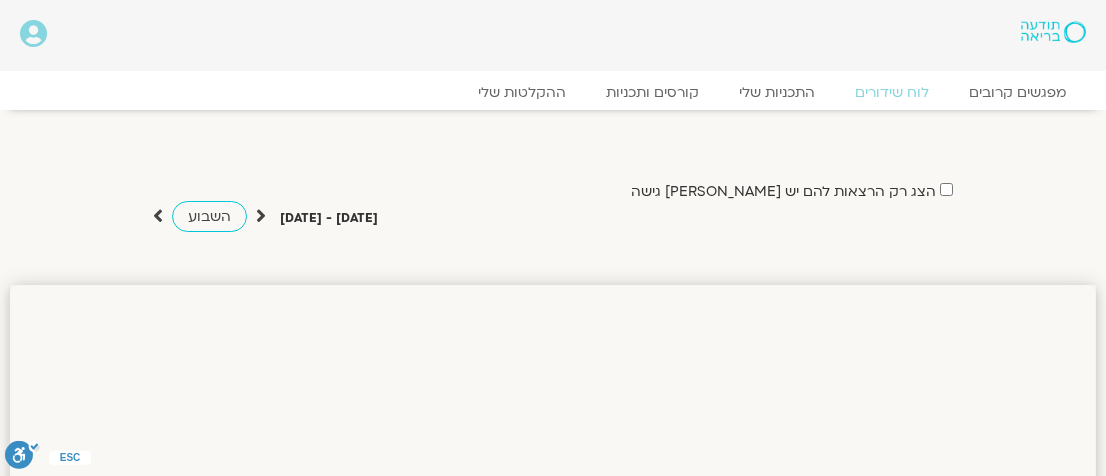 scroll, scrollTop: 0, scrollLeft: 0, axis: both 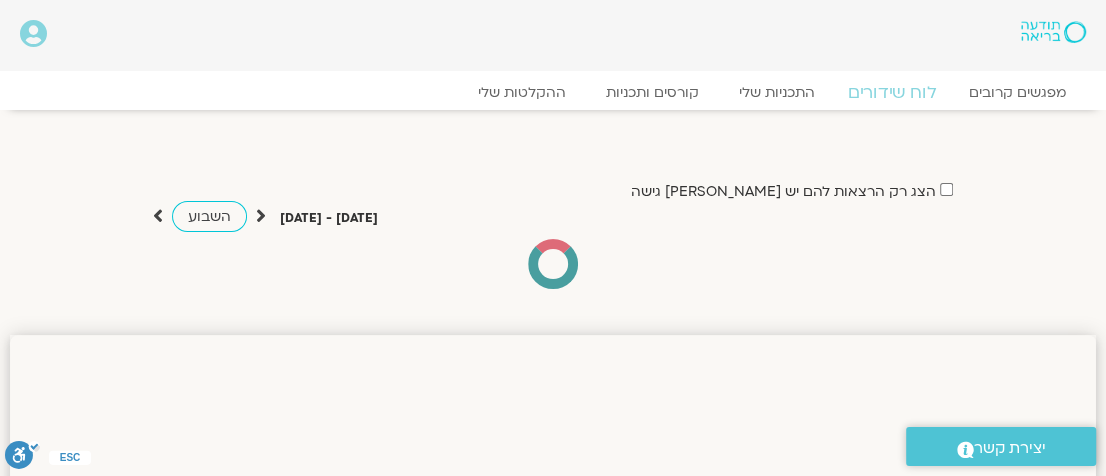 click on "לוח שידורים" 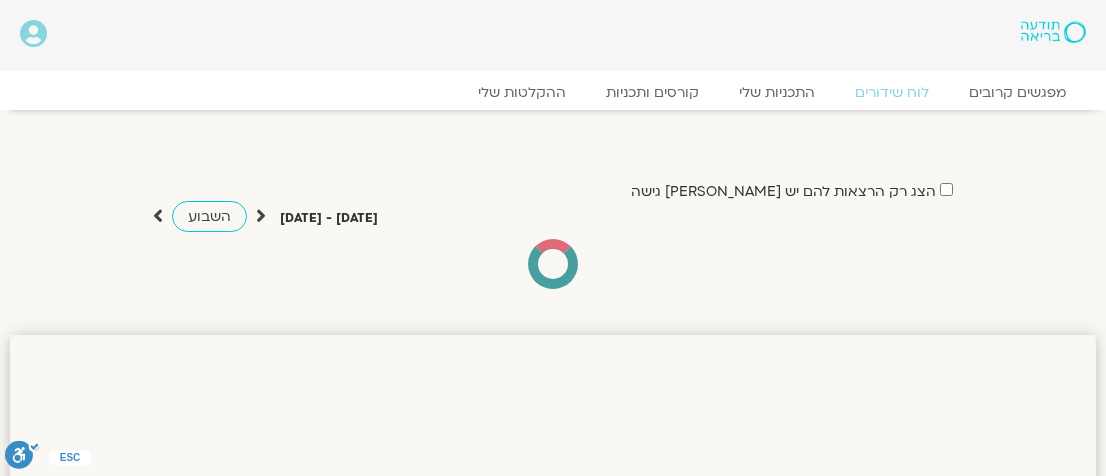 scroll, scrollTop: 0, scrollLeft: 0, axis: both 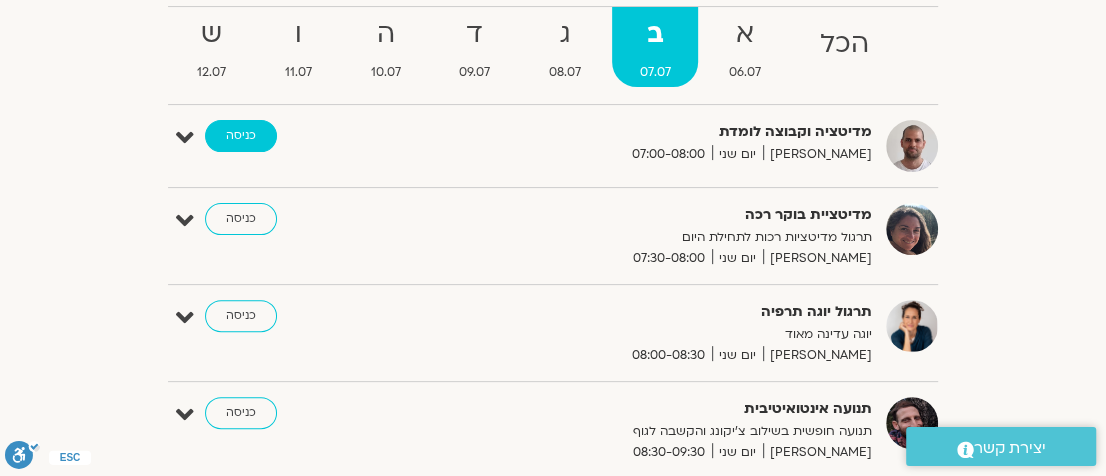 click on "כניסה" at bounding box center [241, 136] 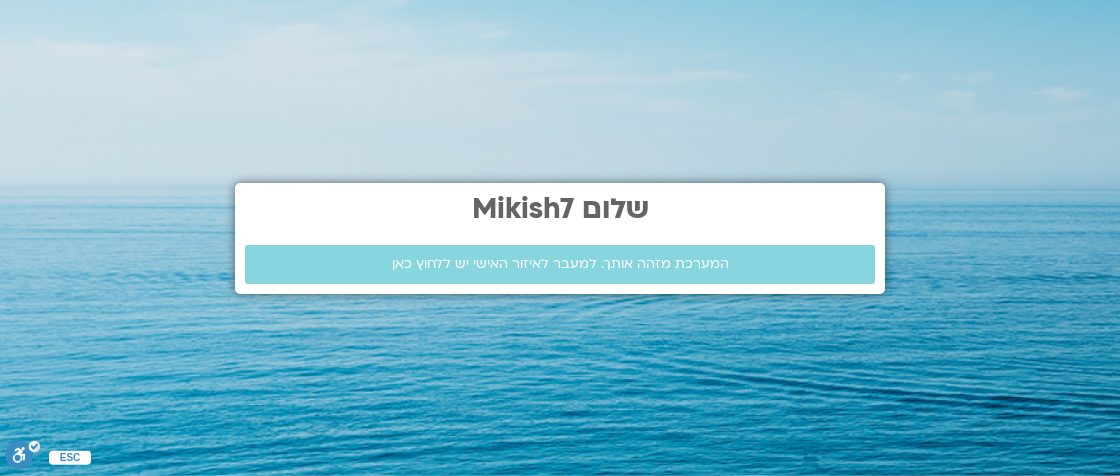 scroll, scrollTop: 0, scrollLeft: 0, axis: both 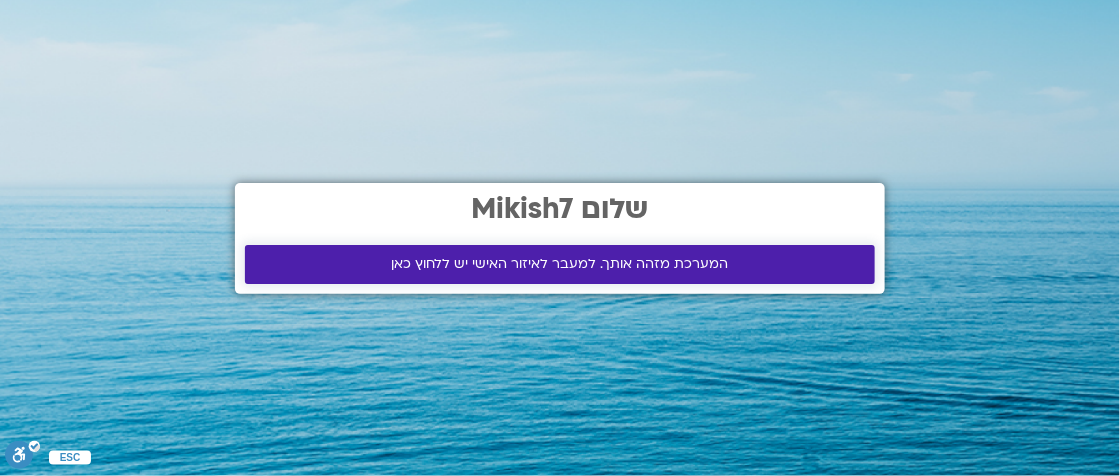 click on "המערכת מזהה אותך. למעבר לאיזור האישי יש ללחוץ כאן" at bounding box center (560, 264) 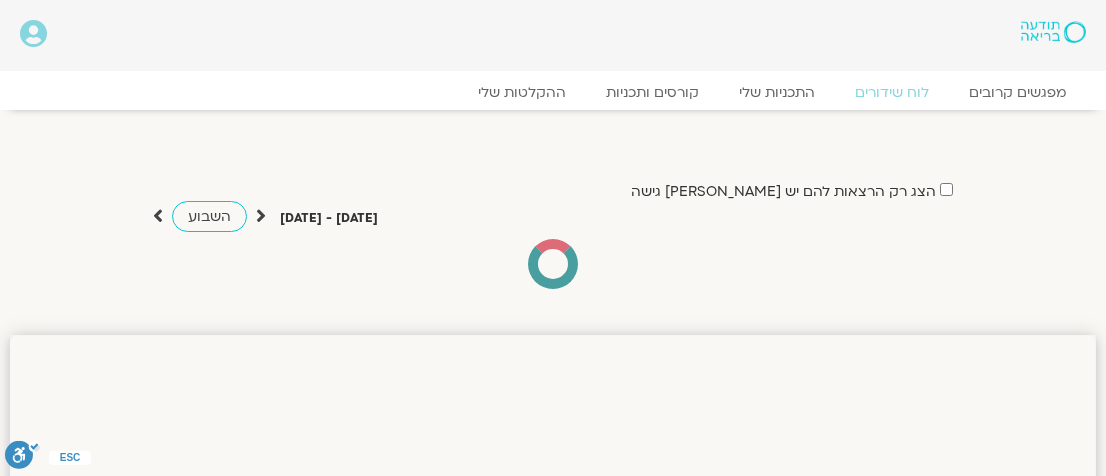 scroll, scrollTop: 0, scrollLeft: 0, axis: both 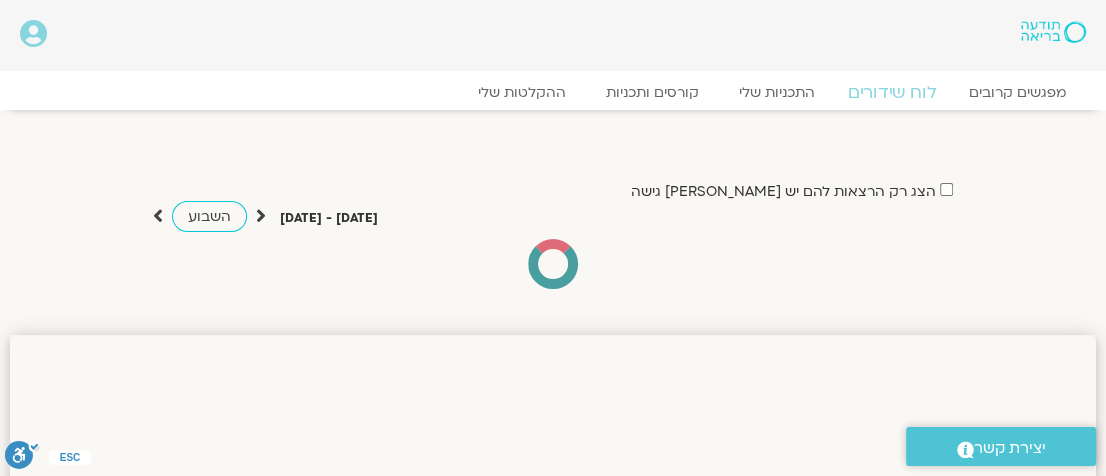 click on "לוח שידורים" 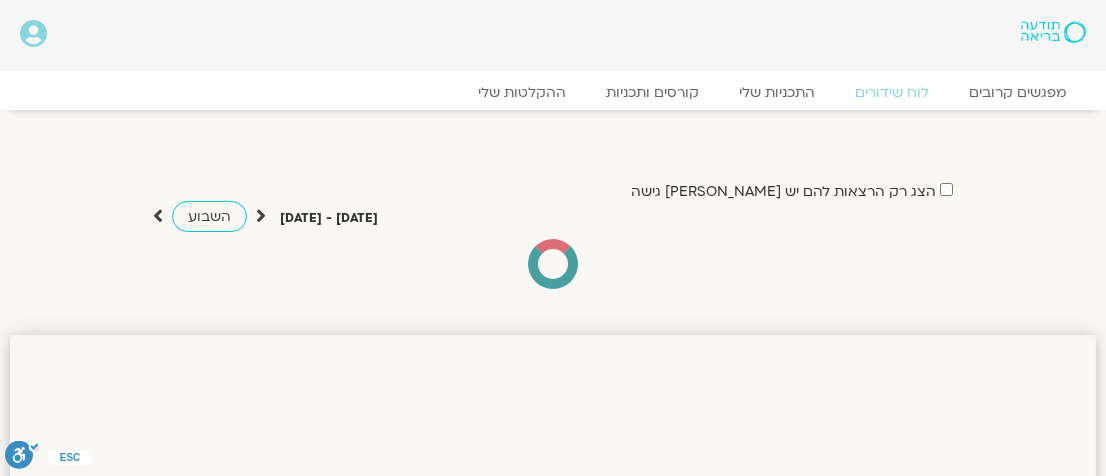 scroll, scrollTop: 0, scrollLeft: 0, axis: both 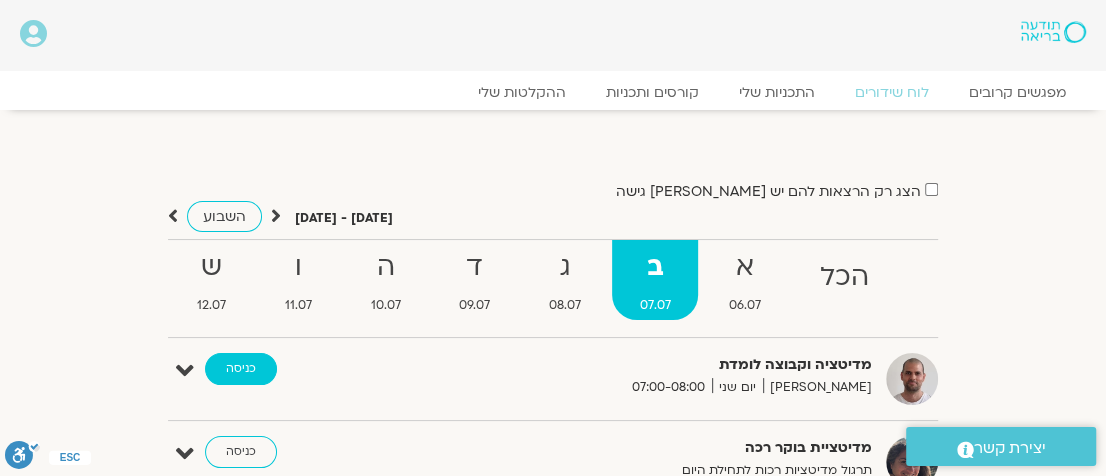 click on "כניסה" at bounding box center [241, 369] 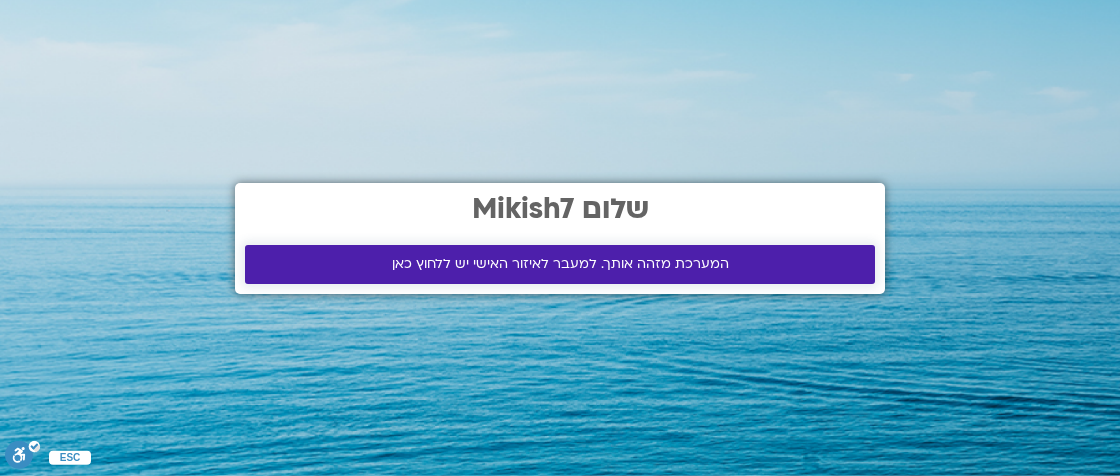 scroll, scrollTop: 0, scrollLeft: 0, axis: both 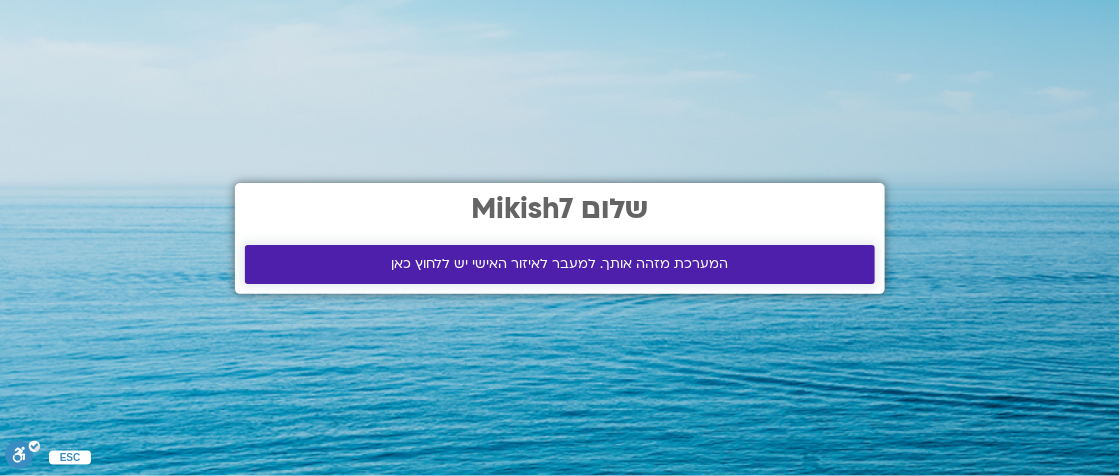 click on "המערכת מזהה אותך. למעבר לאיזור האישי יש ללחוץ כאן" at bounding box center [560, 264] 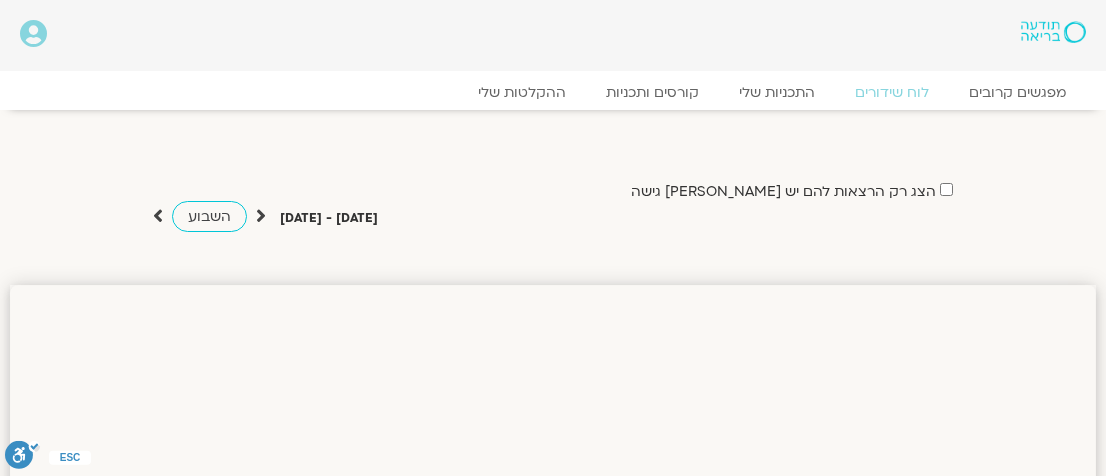 scroll, scrollTop: 0, scrollLeft: 0, axis: both 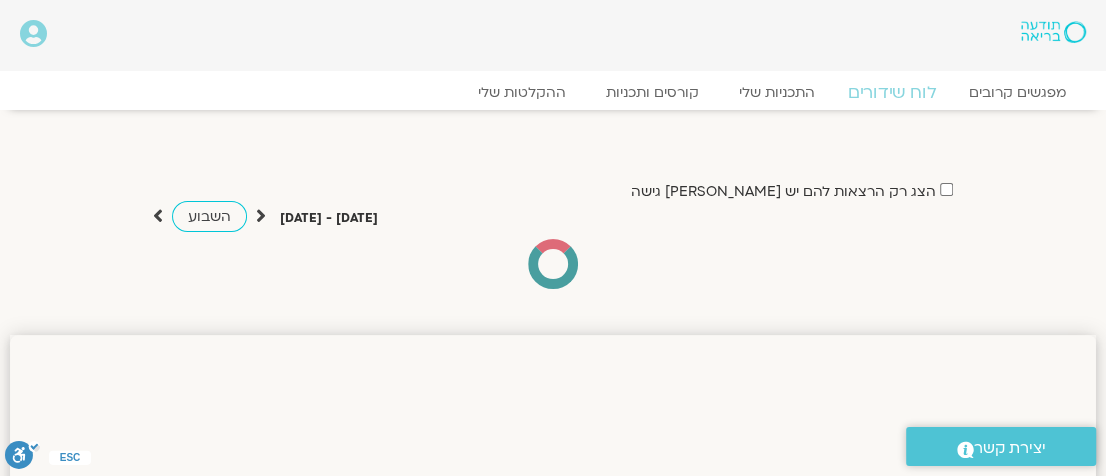 click on "לוח שידורים" 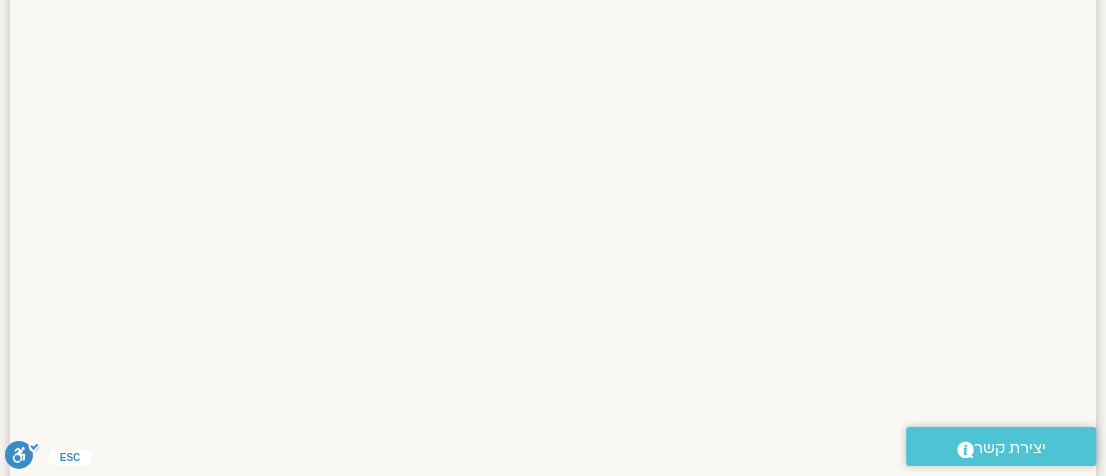 scroll, scrollTop: 466, scrollLeft: 0, axis: vertical 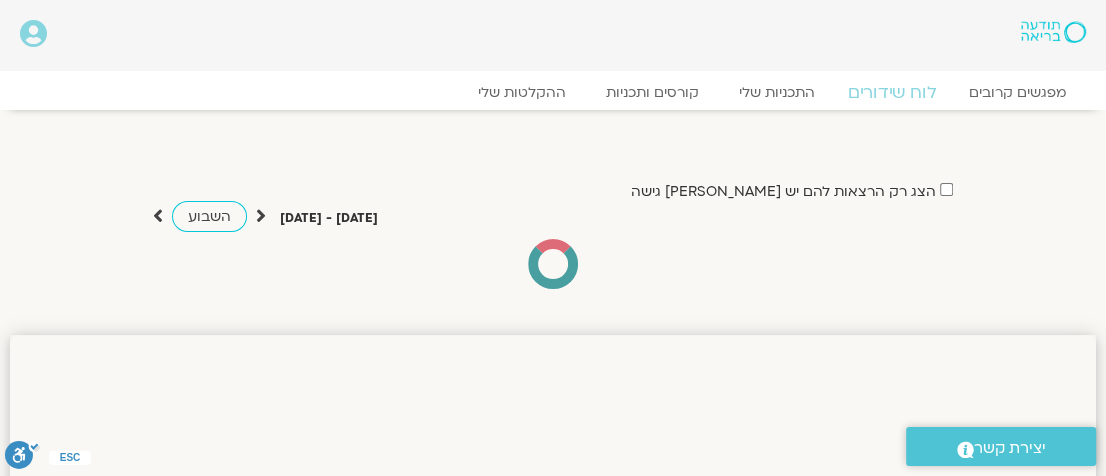 click on "לוח שידורים" 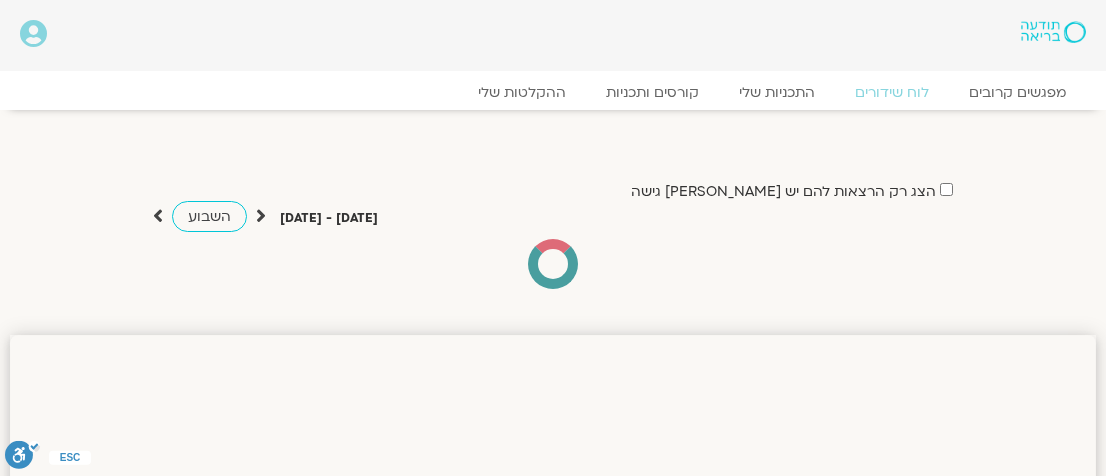 scroll, scrollTop: 0, scrollLeft: 0, axis: both 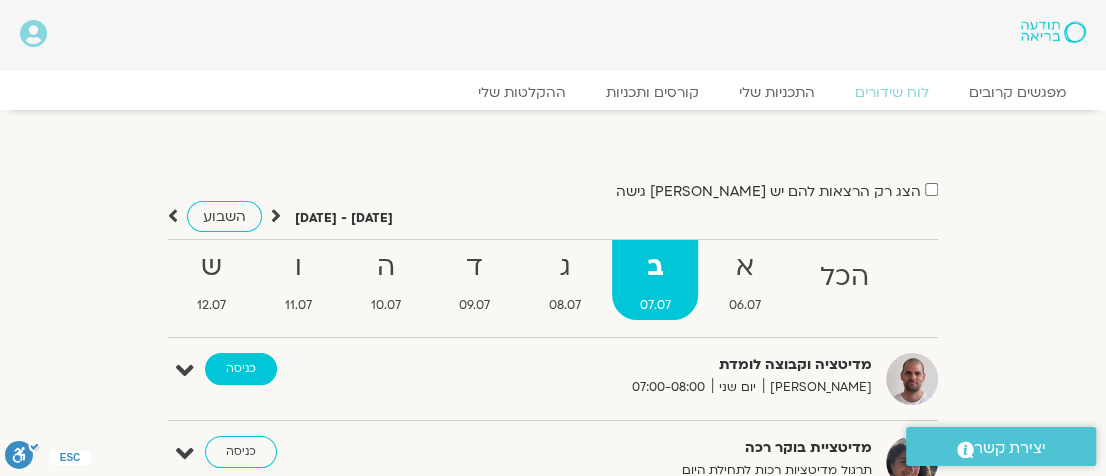 click on "כניסה" at bounding box center (241, 369) 